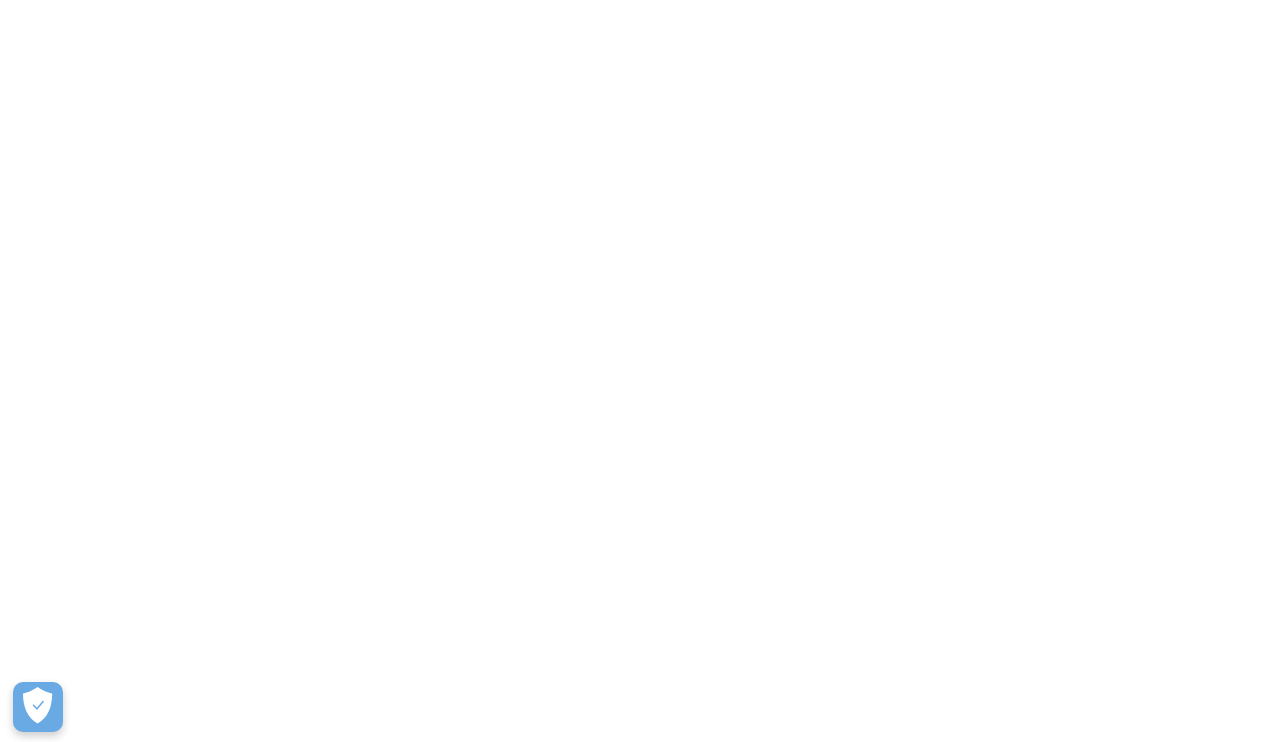scroll, scrollTop: 0, scrollLeft: 0, axis: both 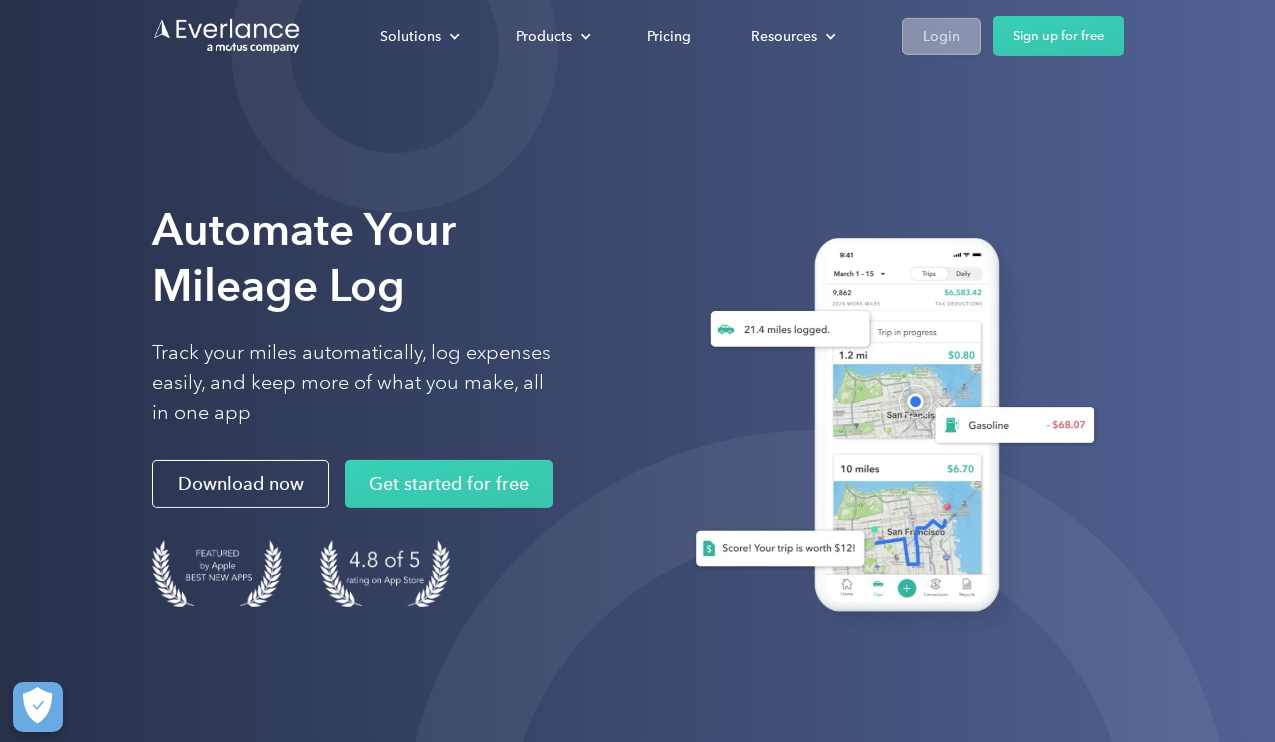 click on "Login" at bounding box center (941, 35) 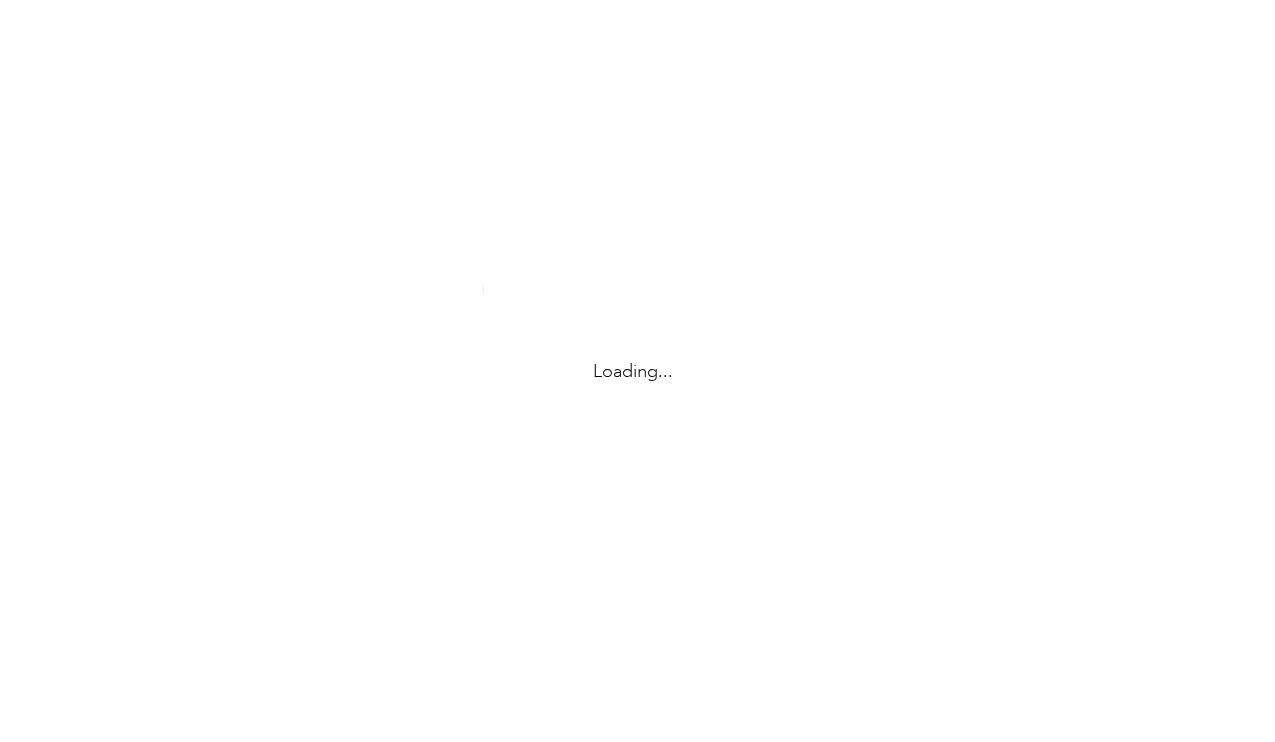 scroll, scrollTop: 0, scrollLeft: 0, axis: both 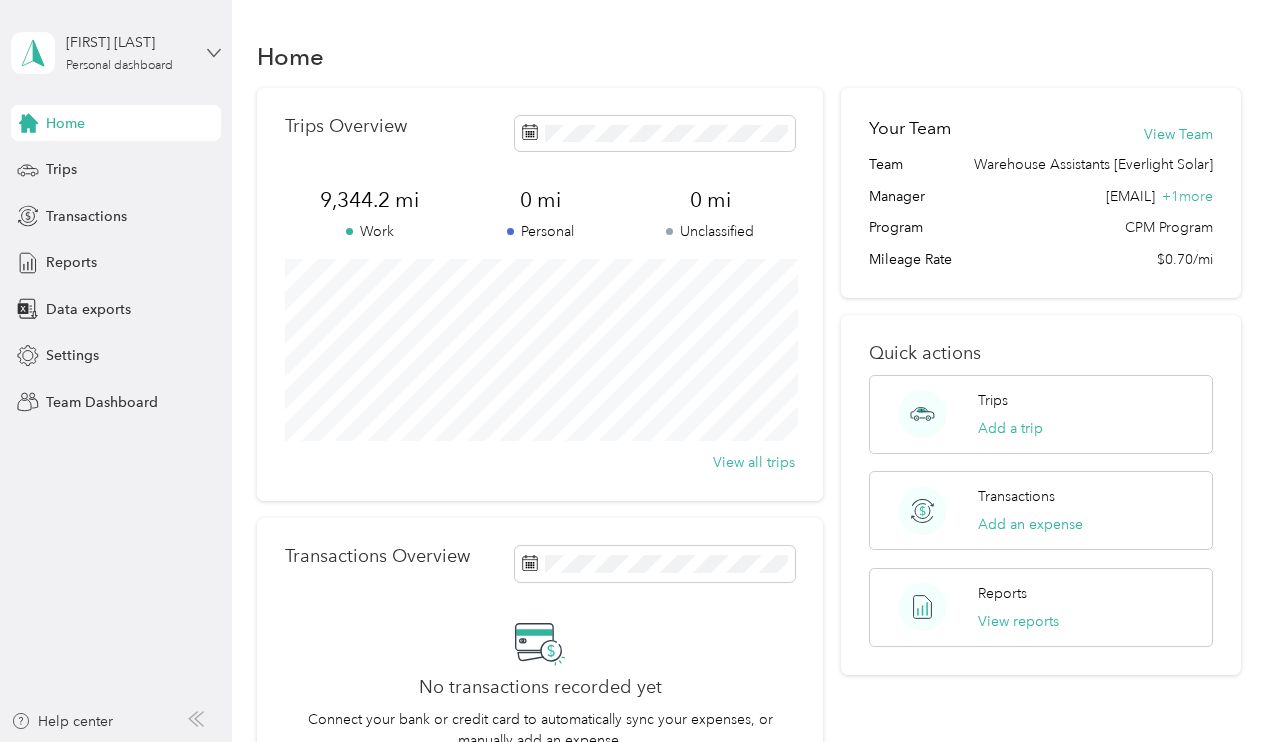 click 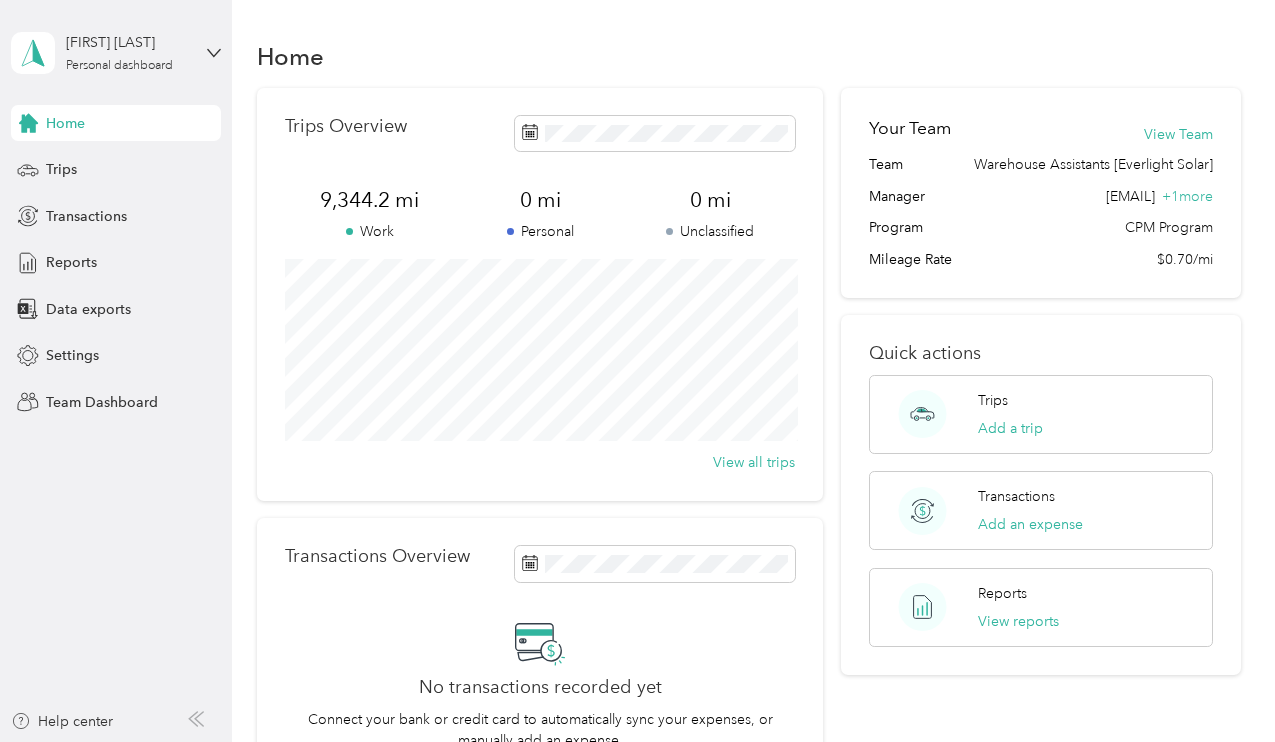 click on "Team dashboard" at bounding box center (163, 164) 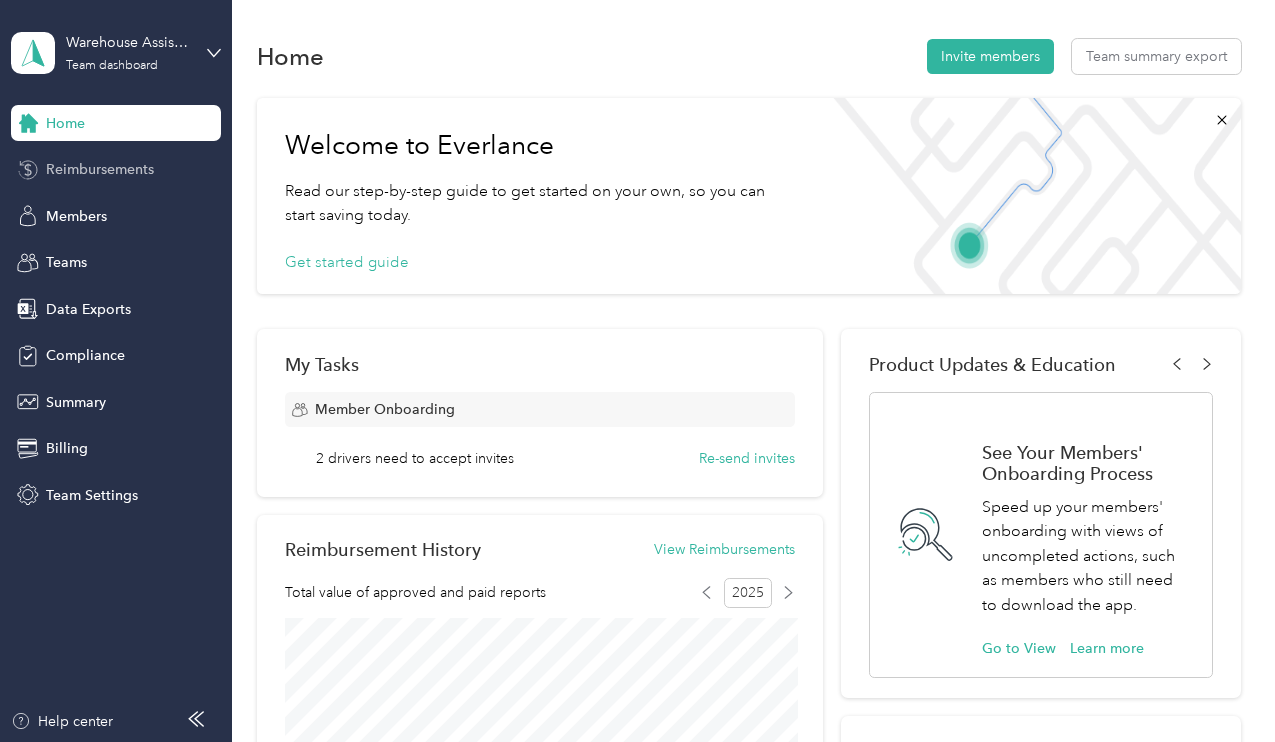 click on "Reimbursements" at bounding box center [100, 169] 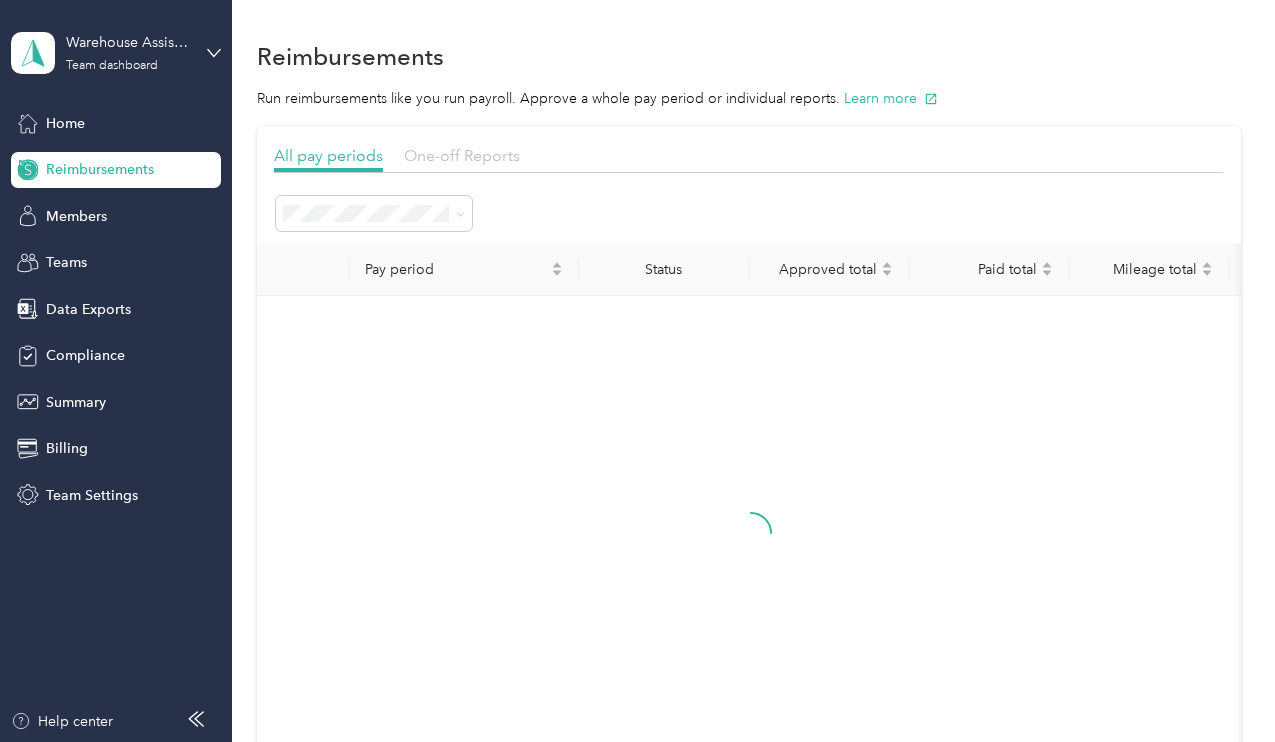 click on "One-off Reports" at bounding box center [462, 155] 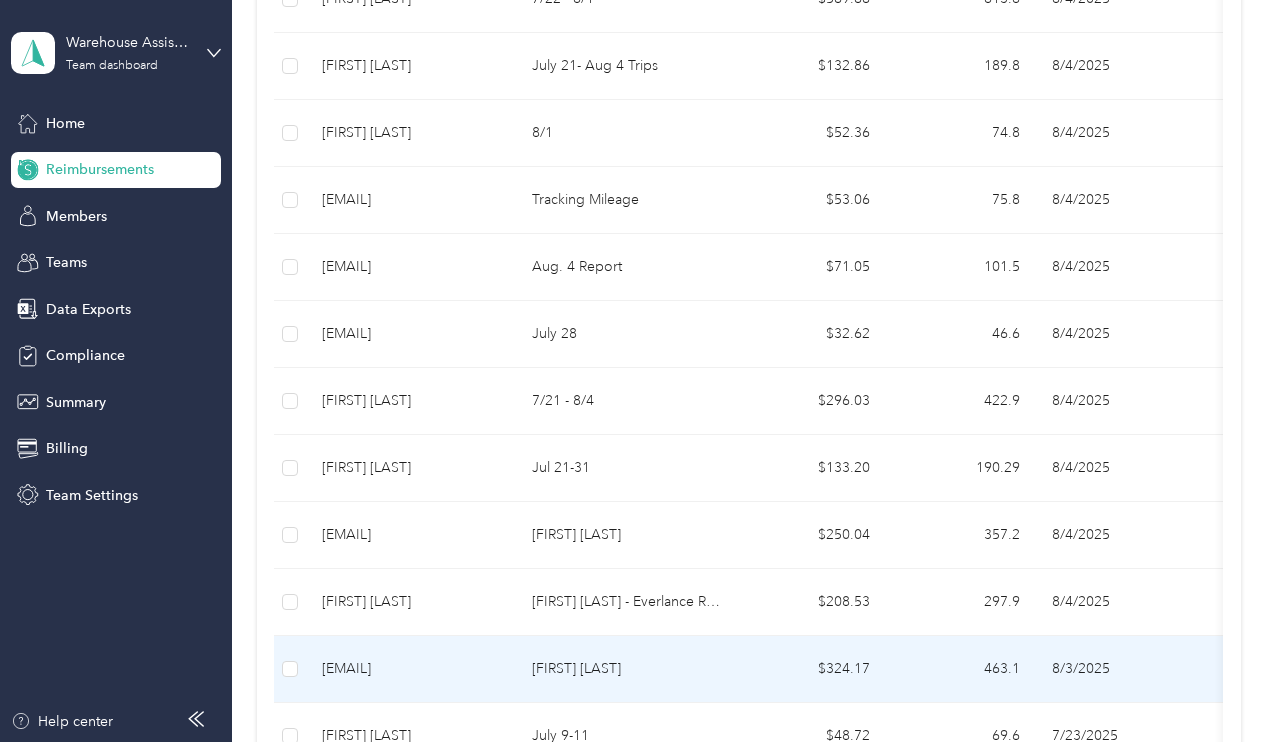 scroll, scrollTop: 995, scrollLeft: 0, axis: vertical 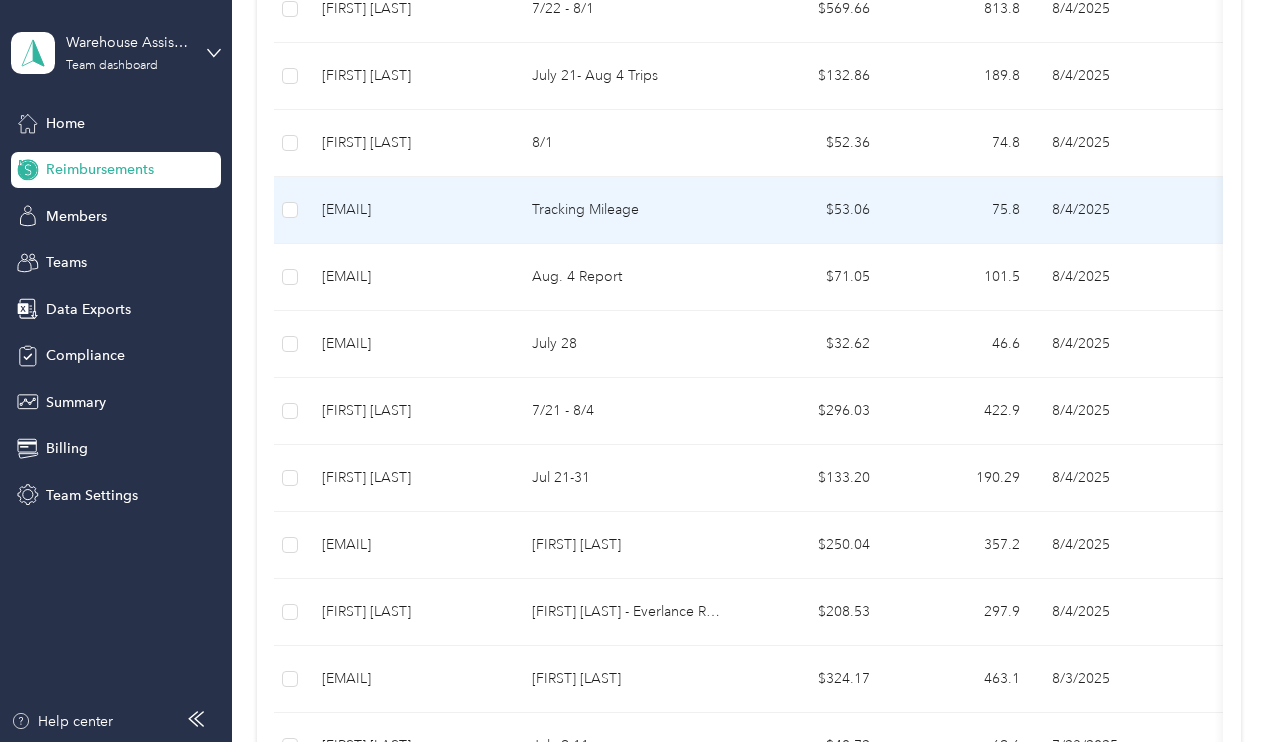 click on "Tracking Mileage" at bounding box center [626, 210] 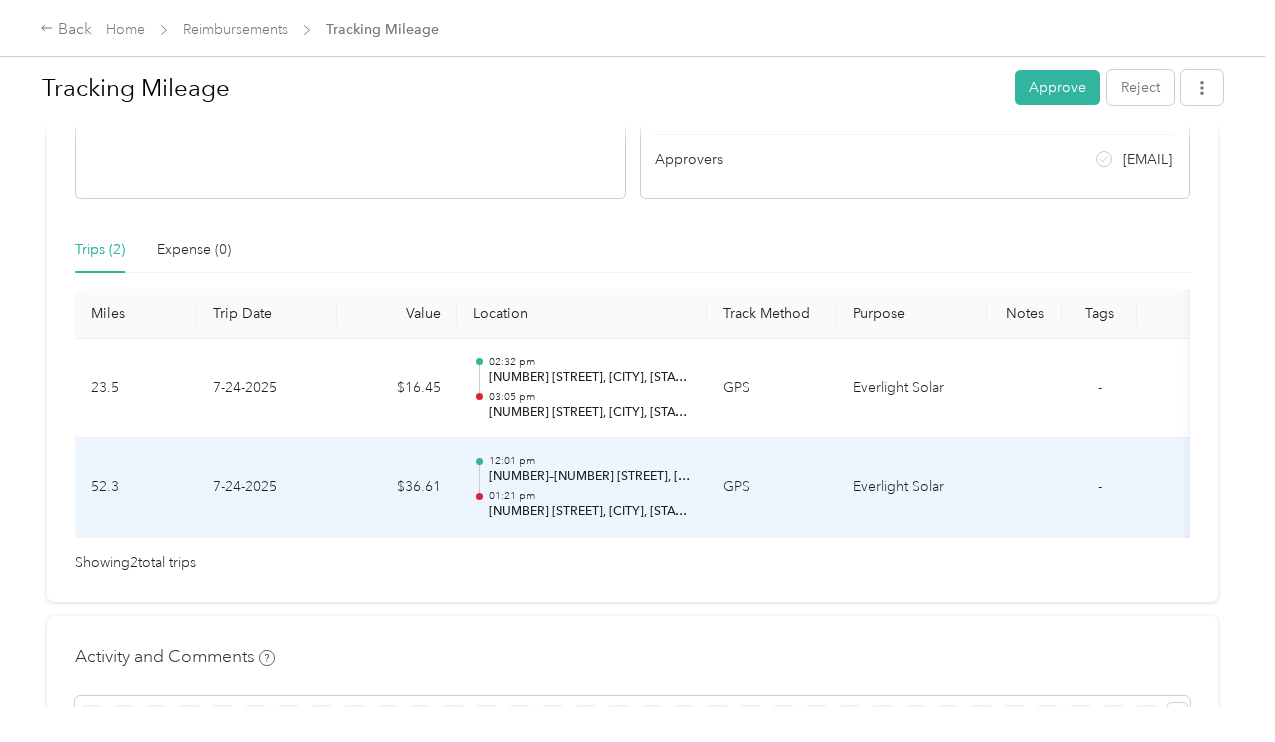 scroll, scrollTop: 337, scrollLeft: 0, axis: vertical 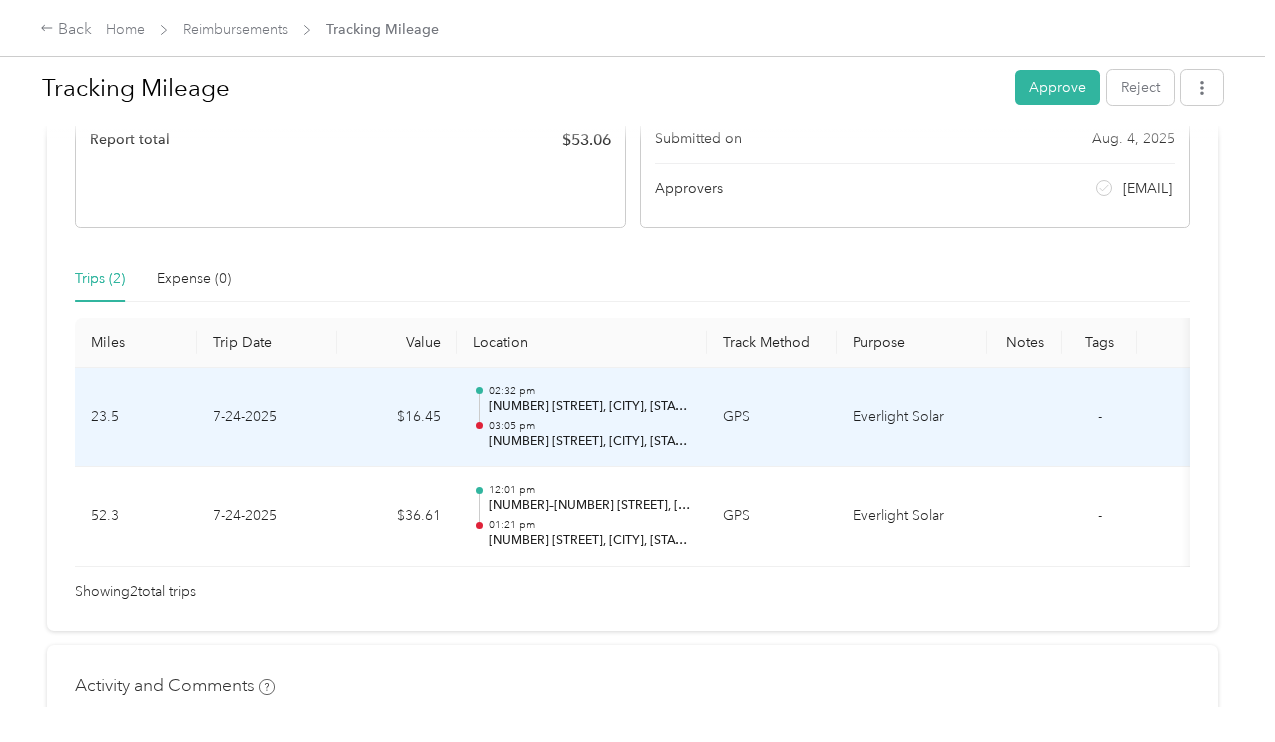 click on "$16.45" at bounding box center (397, 418) 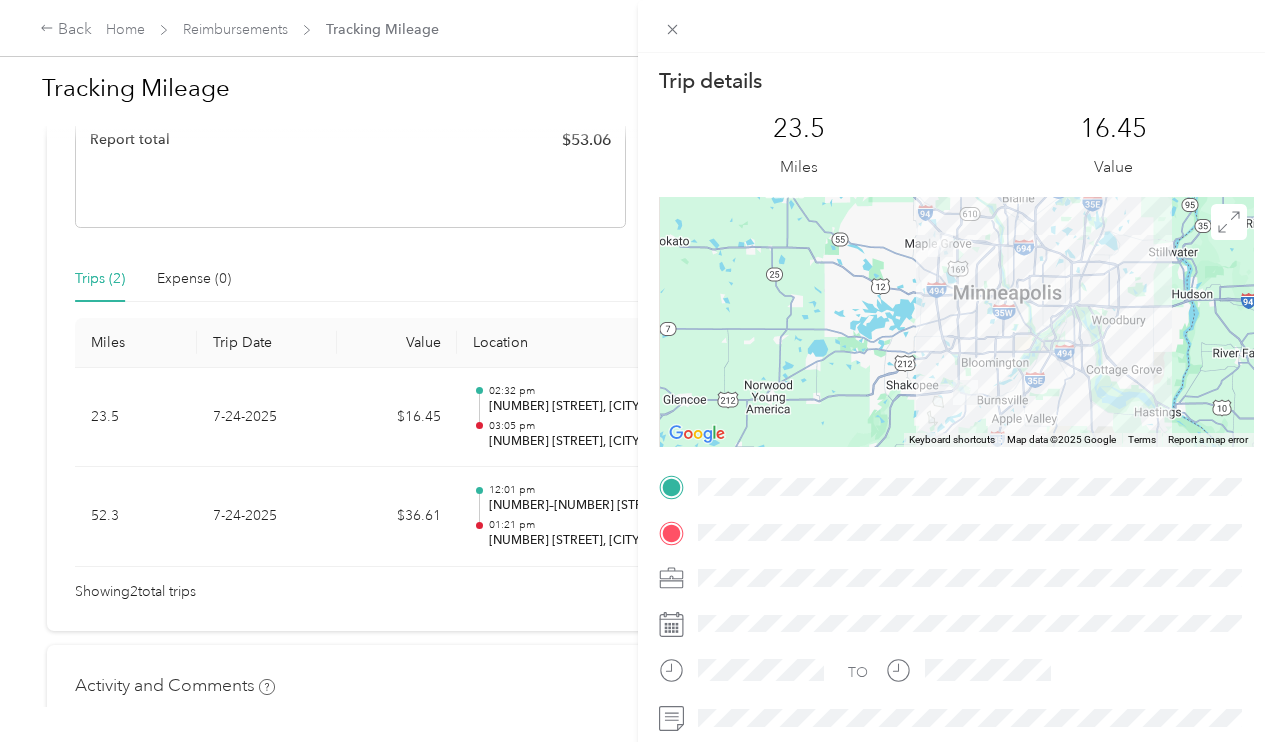 click on "Trip details This trip cannot be edited because it is either under review, approved, or paid. Contact your Team Manager to edit it. 23.5 Miles 16.45 Value  ← Move left → Move right ↑ Move up ↓ Move down + Zoom in - Zoom out Home Jump left by 75% End Jump right by 75% Page Up Jump up by 75% Page Down Jump down by 75% Keyboard shortcuts Map Data Map data ©2025 Google Map data ©2025 Google 10 km  Click to toggle between metric and imperial units Terms Report a map error TO" at bounding box center [637, 371] 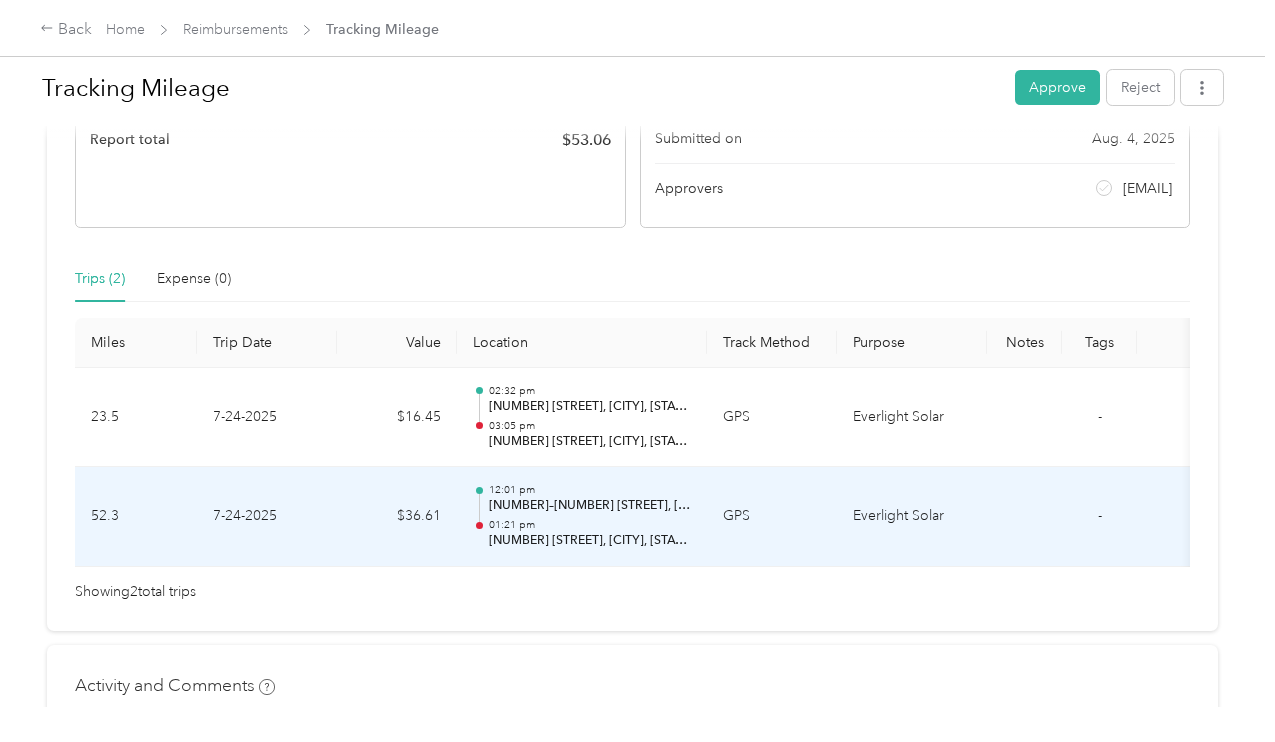 click on "$36.61" at bounding box center [397, 517] 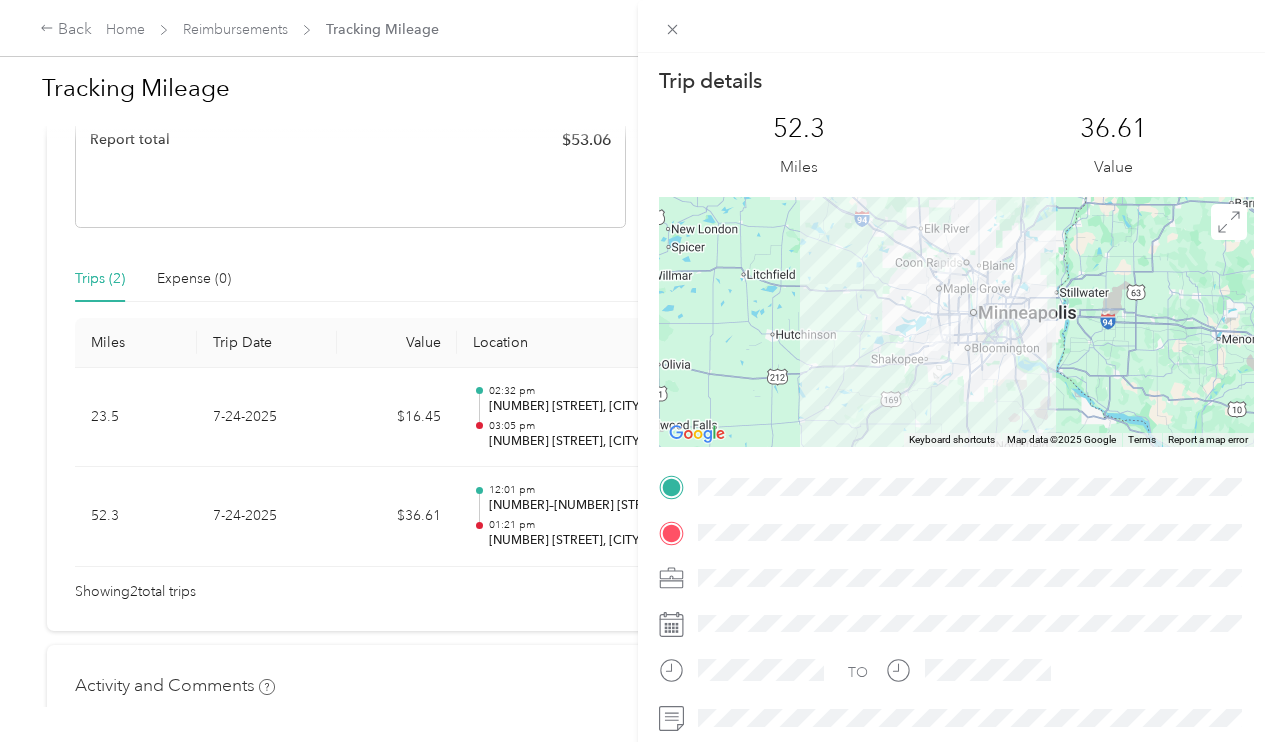 click on "Trip details This trip cannot be edited because it is either under review, approved, or paid. Contact your Team Manager to edit it. 52.3 Miles 36.61 Value  ← Move left → Move right ↑ Move up ↓ Move down + Zoom in - Zoom out Home Jump left by 75% End Jump right by 75% Page Up Jump up by 75% Page Down Jump down by 75% Keyboard shortcuts Map Data Map data ©2025 Google Map data ©2025 Google 20 km  Click to toggle between metric and imperial units Terms Report a map error TO" at bounding box center (637, 371) 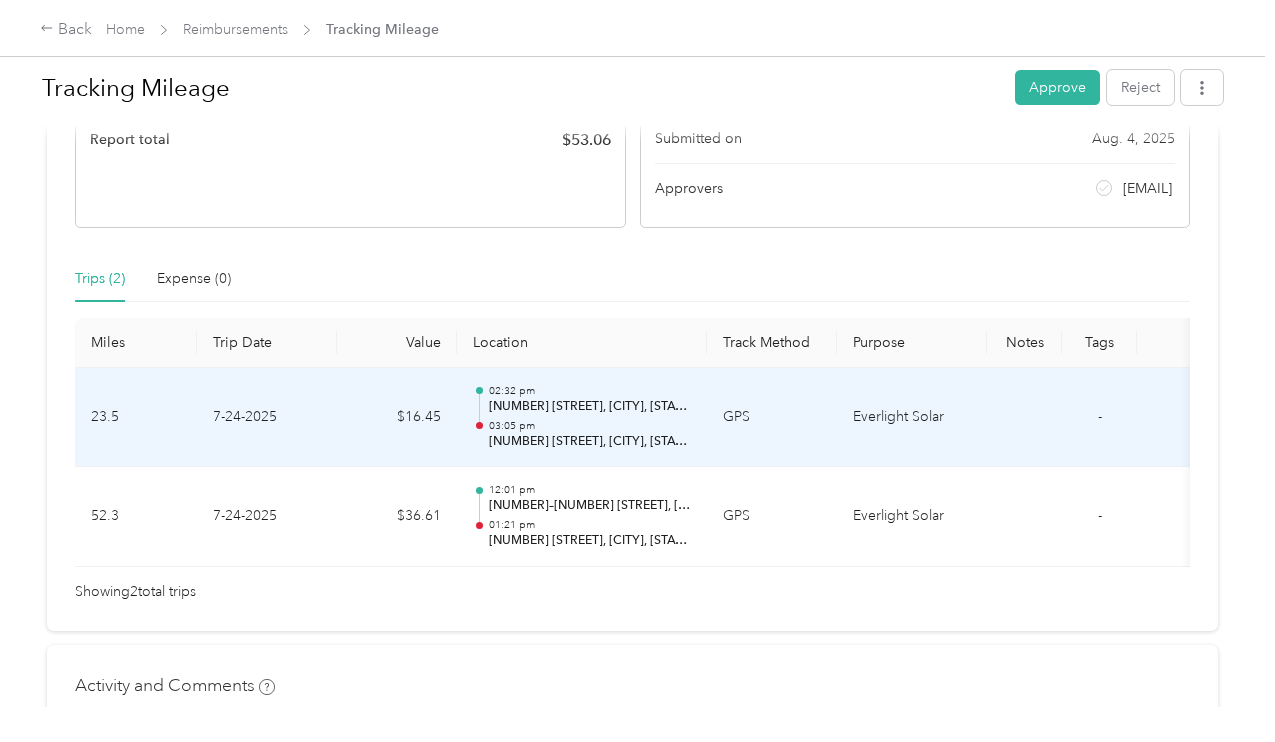 click on "7-24-2025" at bounding box center (267, 418) 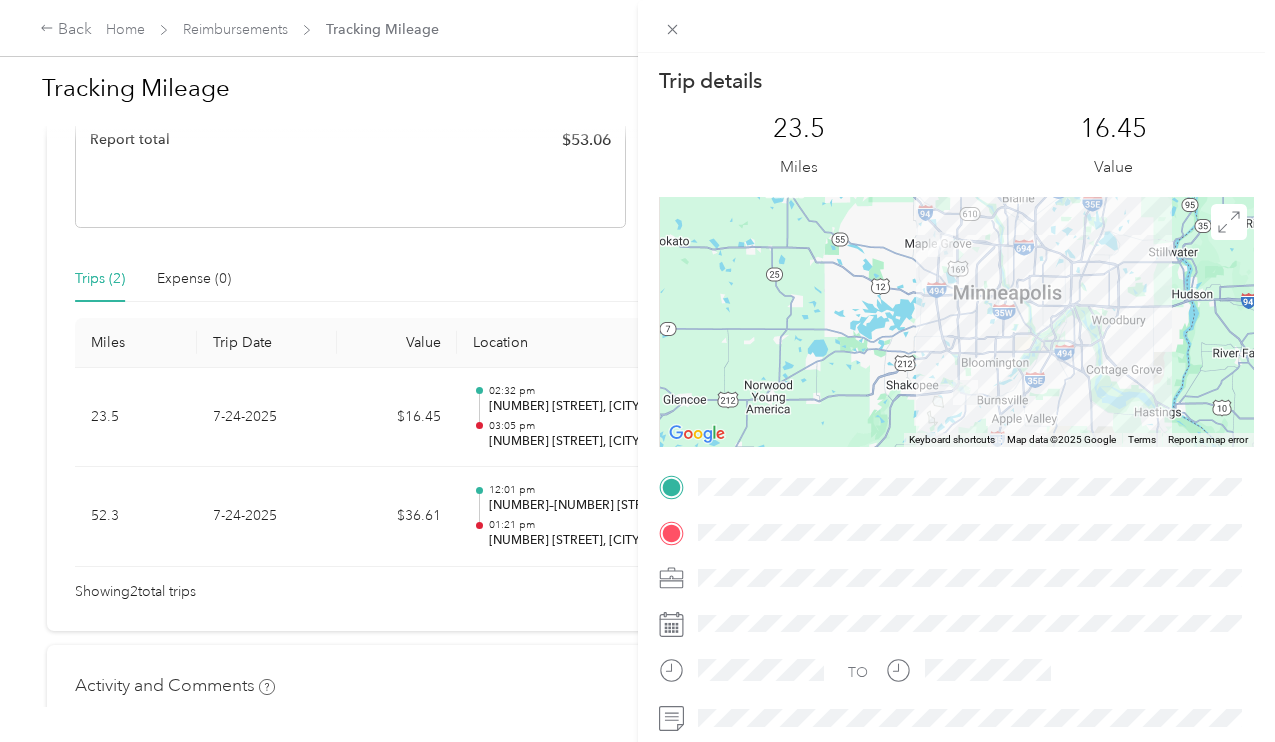 scroll, scrollTop: 0, scrollLeft: 0, axis: both 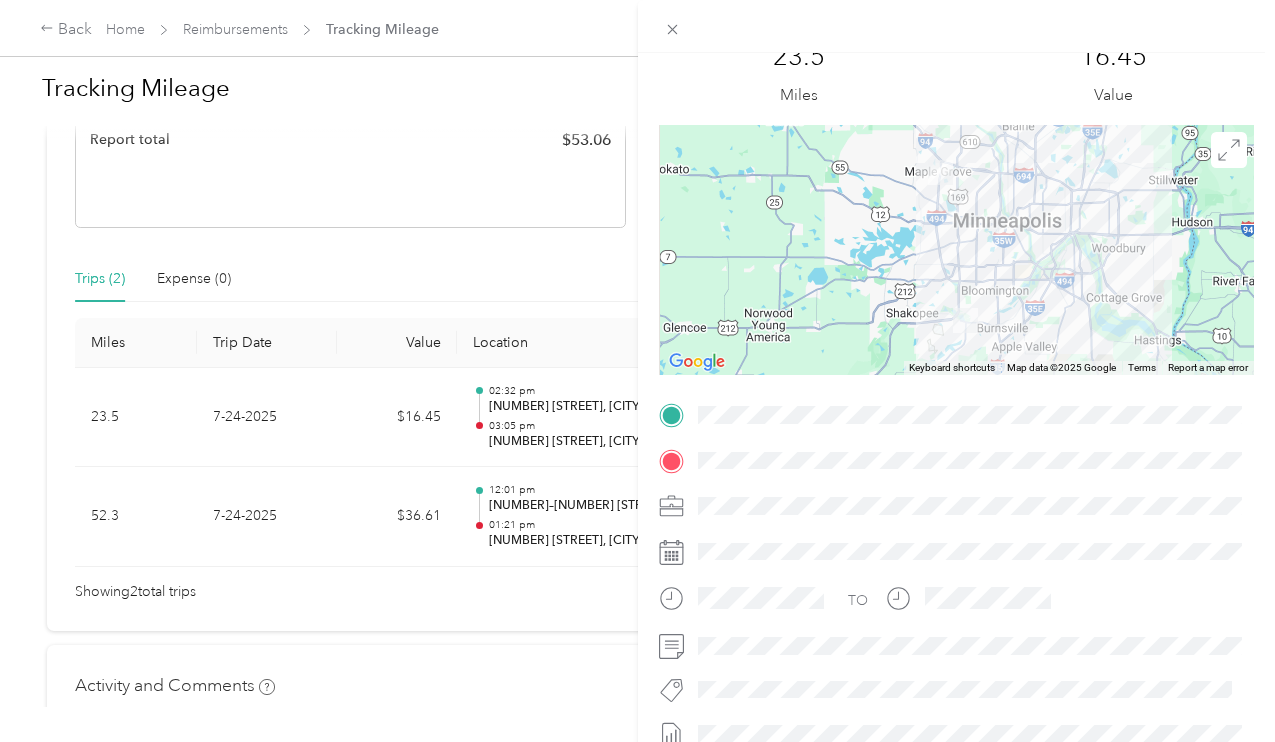 click on "Trip details This trip cannot be edited because it is either under review, approved, or paid. Contact your Team Manager to edit it. 23.5 Miles 16.45 Value  ← Move left → Move right ↑ Move up ↓ Move down + Zoom in - Zoom out Home Jump left by 75% End Jump right by 75% Page Up Jump up by 75% Page Down Jump down by 75% Keyboard shortcuts Map Data Map data ©2025 Google Map data ©2025 Google 10 km  Click to toggle between metric and imperial units Terms Report a map error TO" at bounding box center [637, 371] 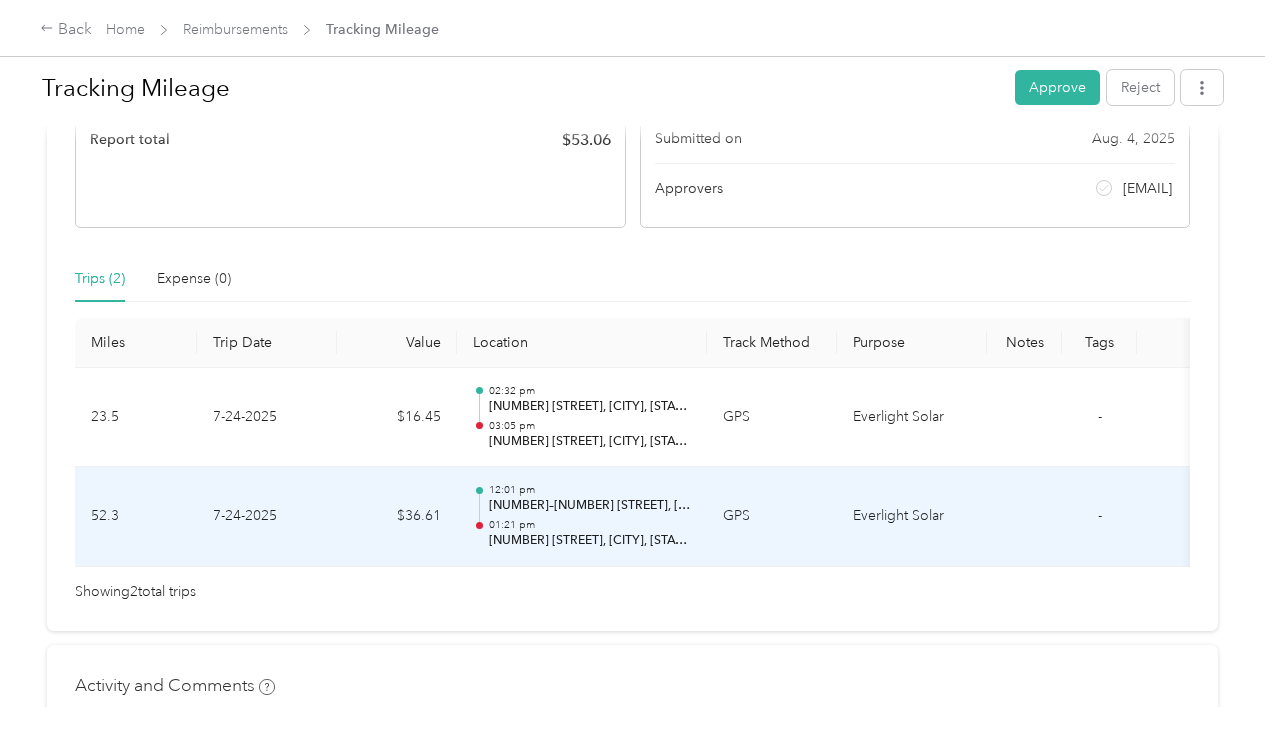 click on "7-24-2025" at bounding box center (267, 517) 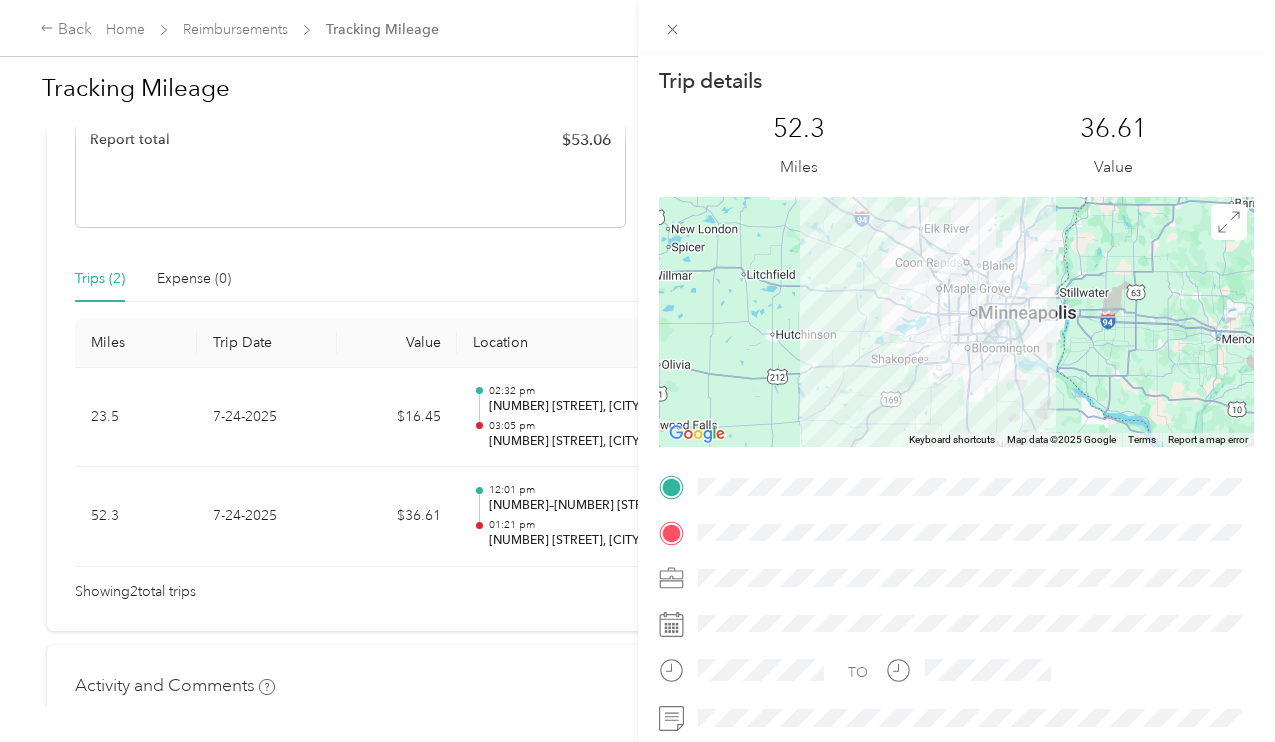 click on "Trip details This trip cannot be edited because it is either under review, approved, or paid. Contact your Team Manager to edit it. 52.3 Miles 36.61 Value  ← Move left → Move right ↑ Move up ↓ Move down + Zoom in - Zoom out Home Jump left by 75% End Jump right by 75% Page Up Jump up by 75% Page Down Jump down by 75% Keyboard shortcuts Map Data Map data ©2025 Google Map data ©2025 Google 20 km  Click to toggle between metric and imperial units Terms Report a map error TO" at bounding box center [637, 371] 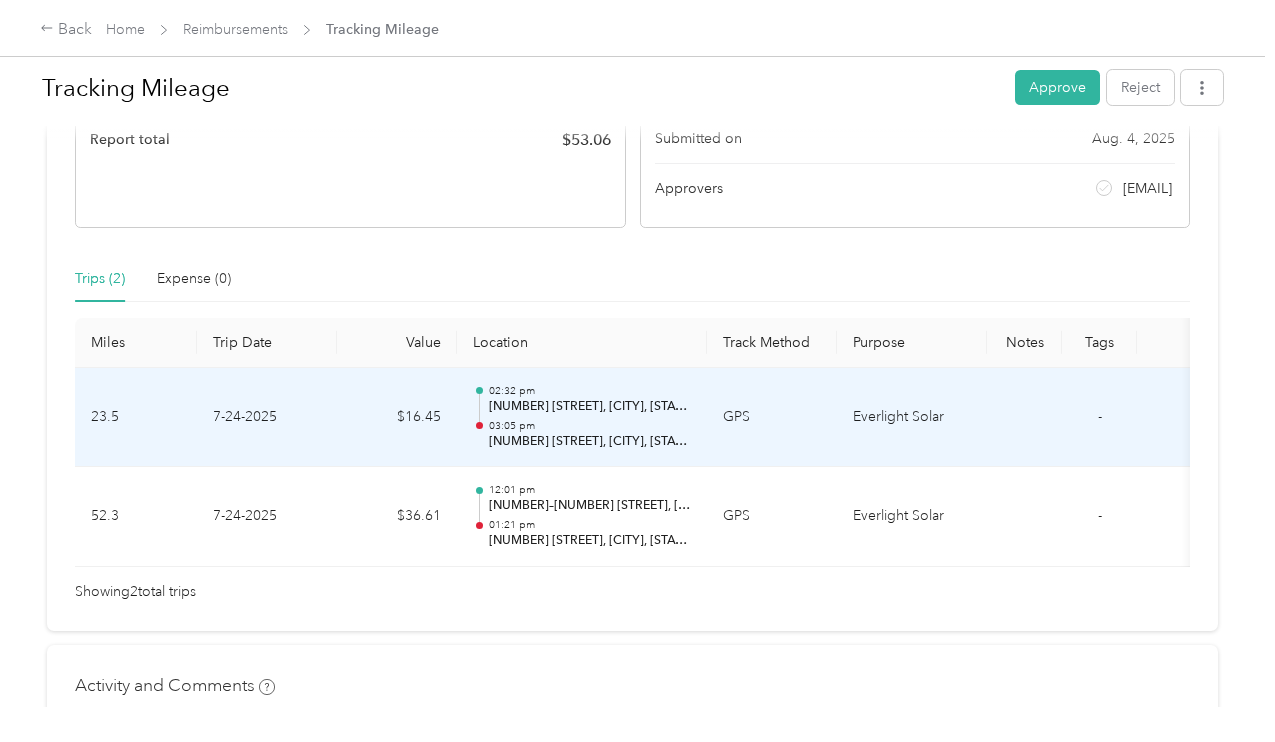 click on "$16.45" at bounding box center [397, 418] 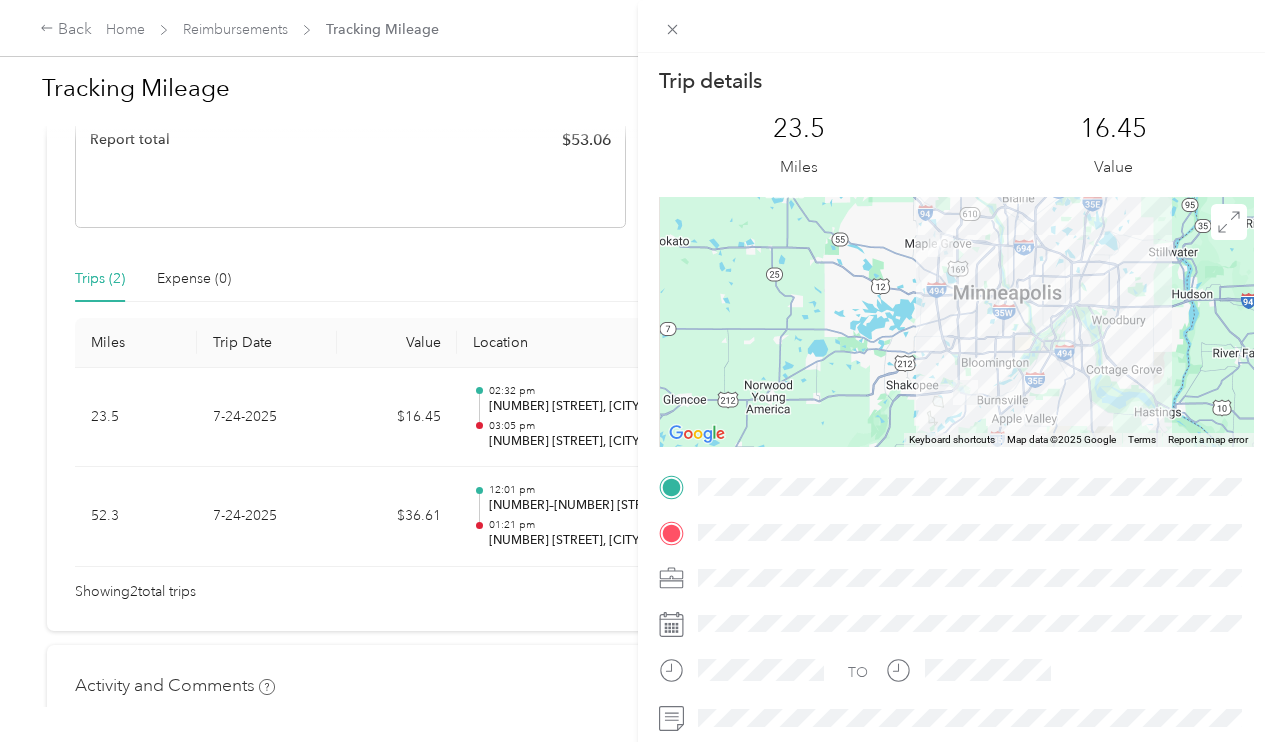 click on "Trip details This trip cannot be edited because it is either under review, approved, or paid. Contact your Team Manager to edit it. 23.5 Miles 16.45 Value  ← Move left → Move right ↑ Move up ↓ Move down + Zoom in - Zoom out Home Jump left by 75% End Jump right by 75% Page Up Jump up by 75% Page Down Jump down by 75% Keyboard shortcuts Map Data Map data ©2025 Google Map data ©2025 Google 10 km  Click to toggle between metric and imperial units Terms Report a map error TO" at bounding box center [637, 371] 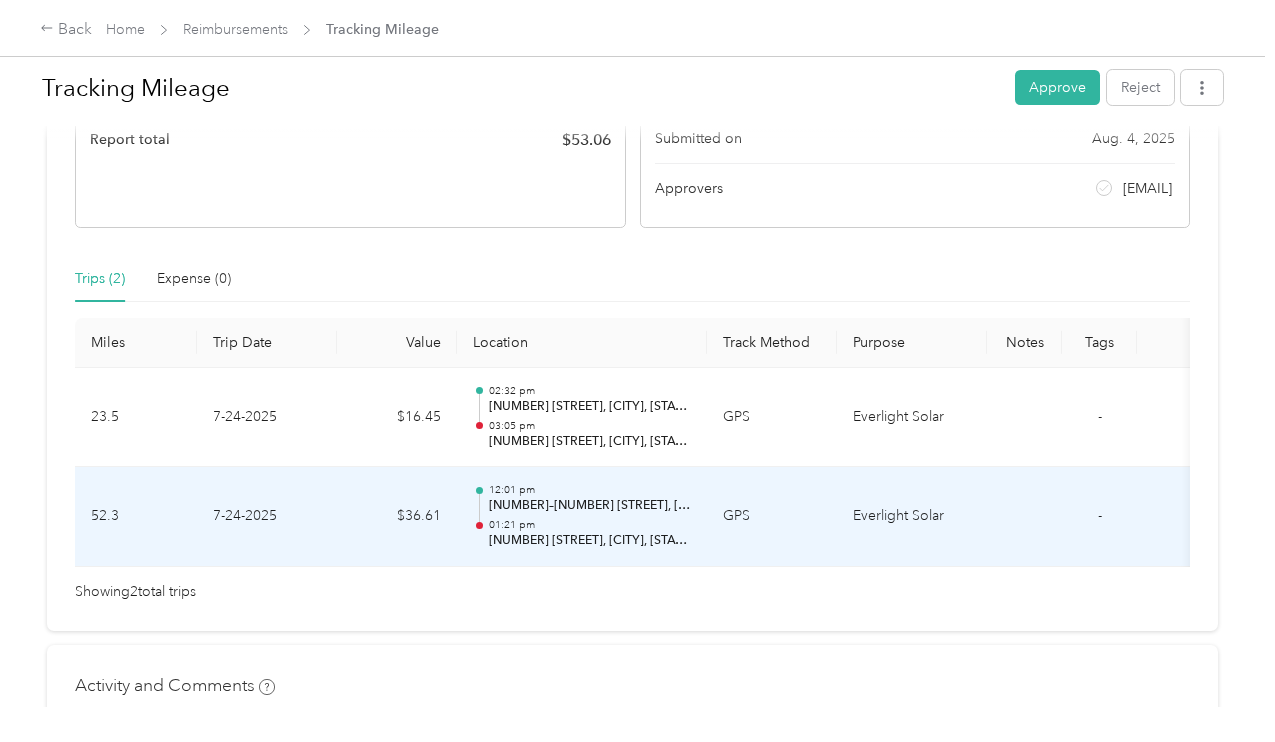 click on "$36.61" at bounding box center [397, 517] 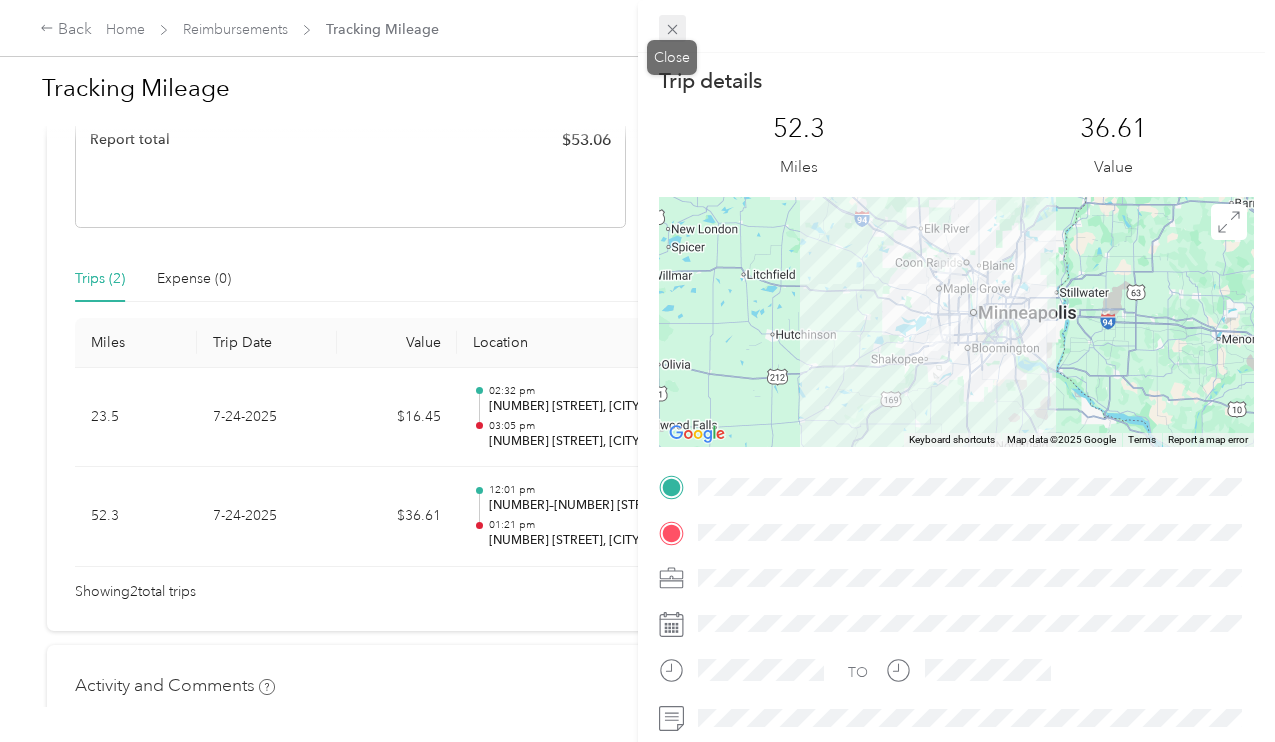 click 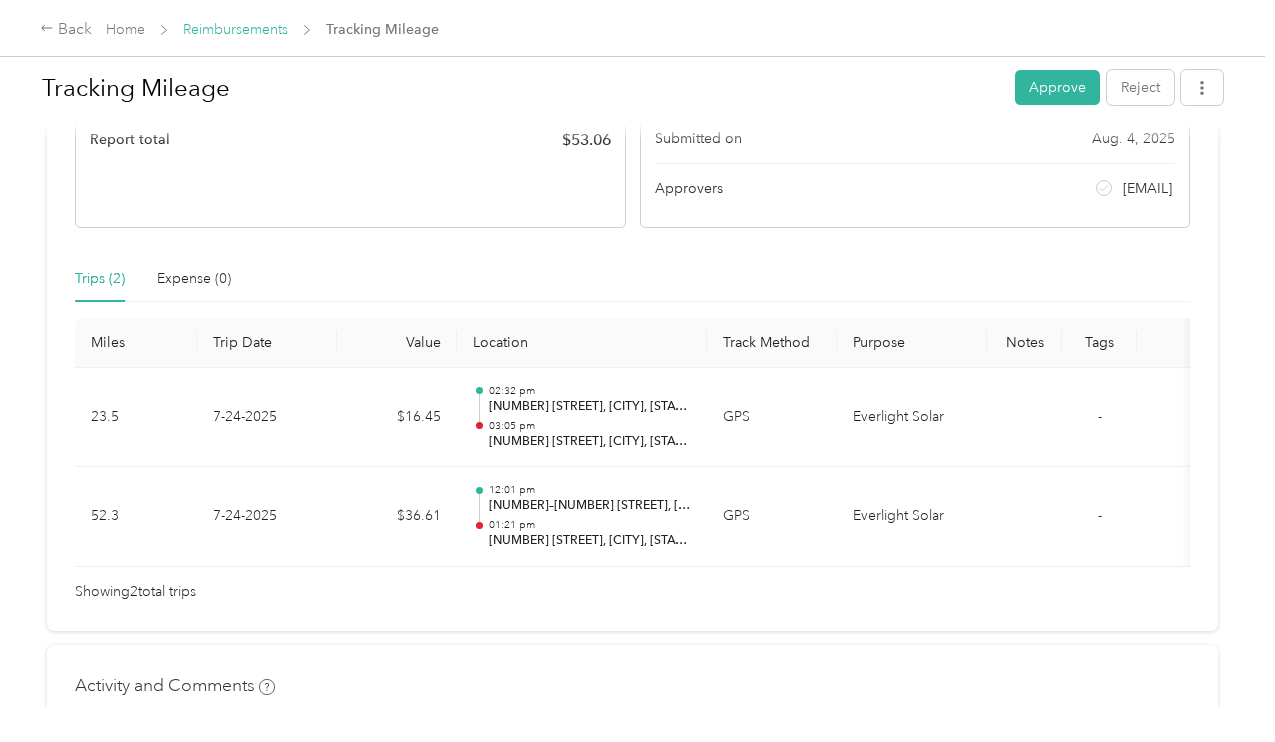 click on "Reimbursements" at bounding box center [235, 29] 